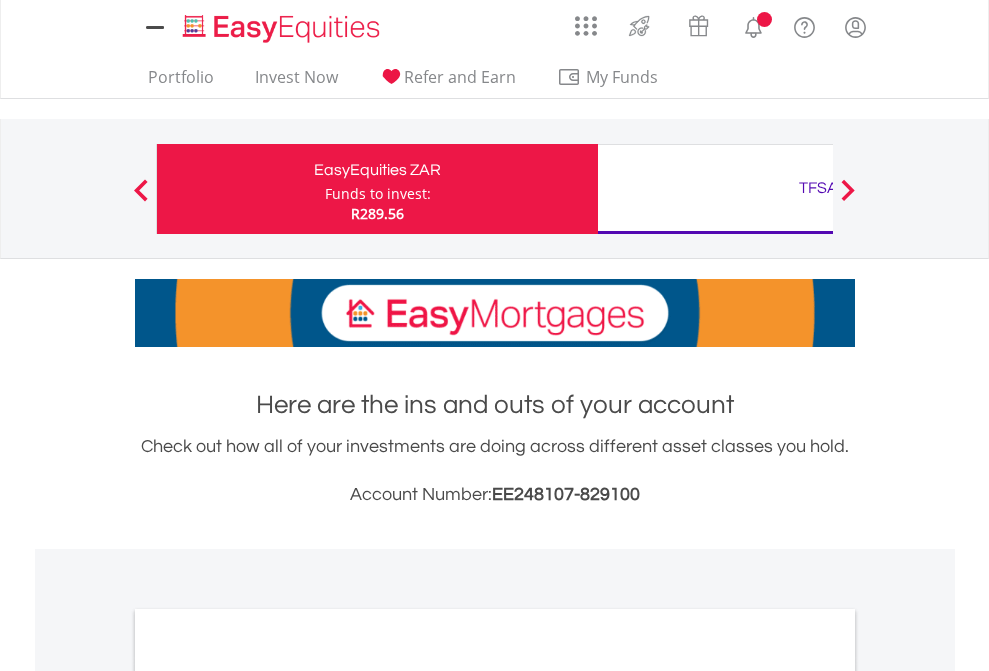 scroll, scrollTop: 0, scrollLeft: 0, axis: both 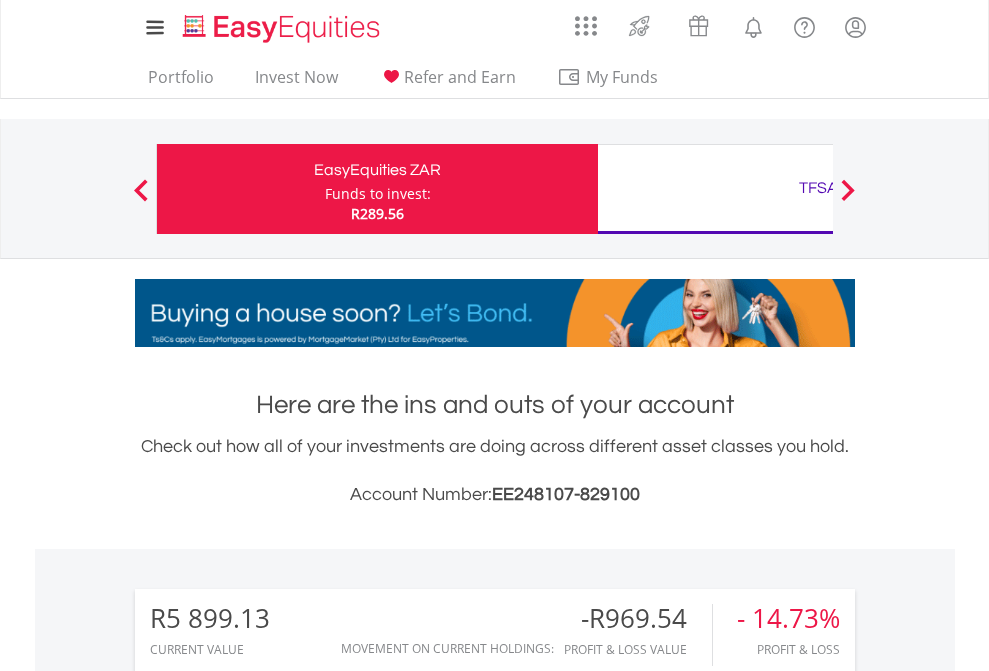 click on "Funds to invest:" at bounding box center (378, 194) 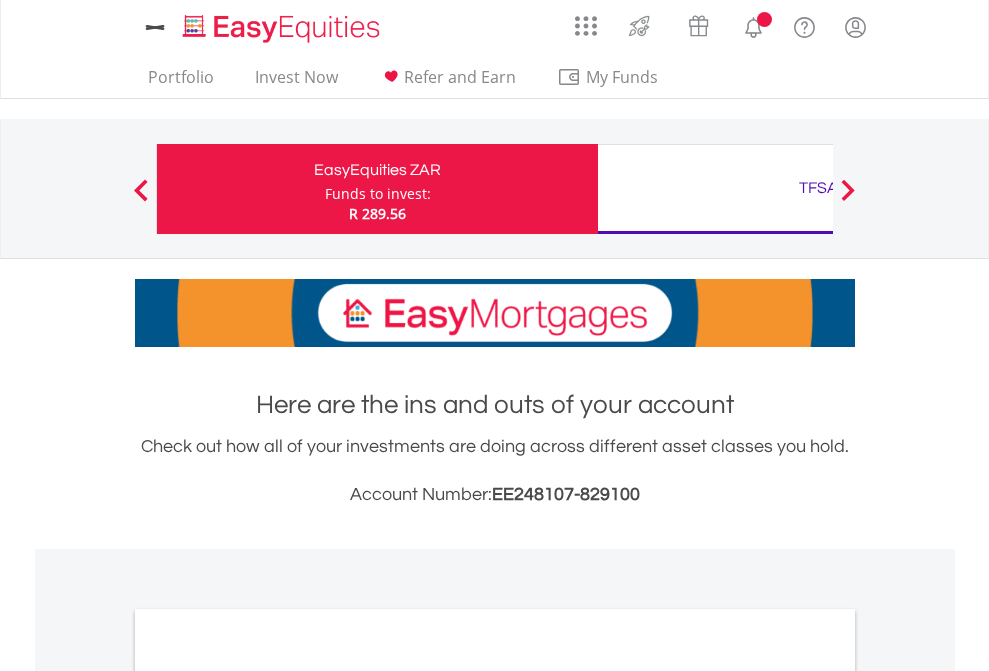 scroll, scrollTop: 0, scrollLeft: 0, axis: both 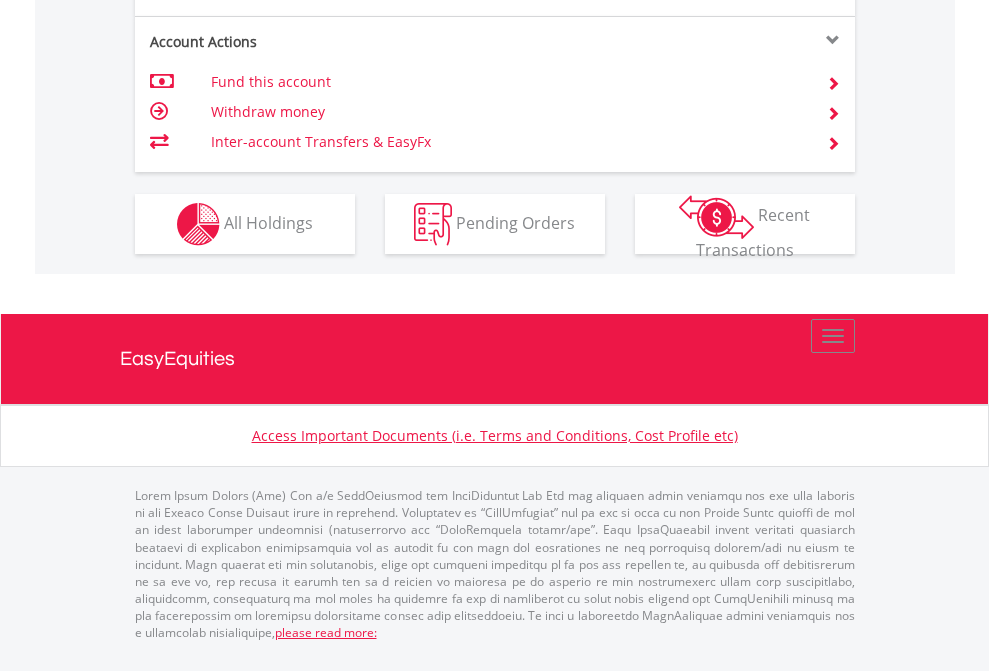 click on "Investment types" at bounding box center (706, -337) 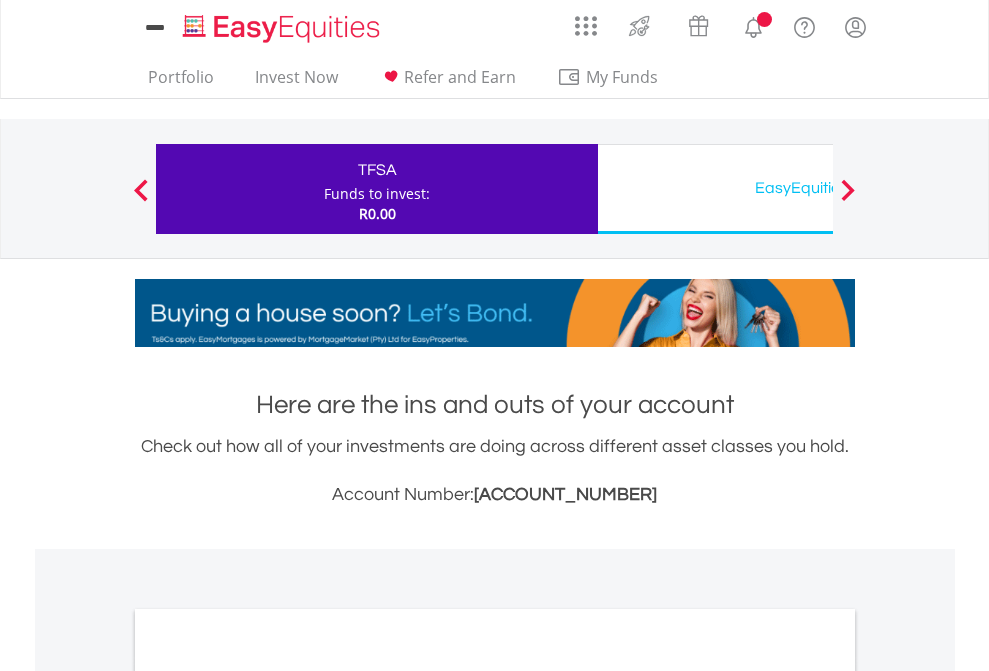 scroll, scrollTop: 0, scrollLeft: 0, axis: both 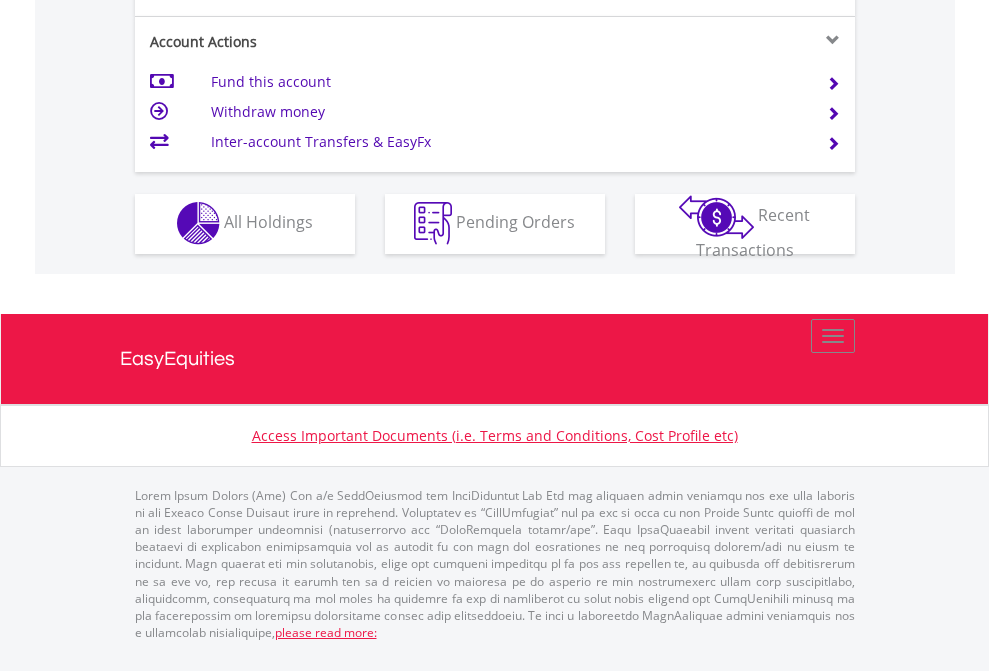 click on "Investment types" at bounding box center [706, -353] 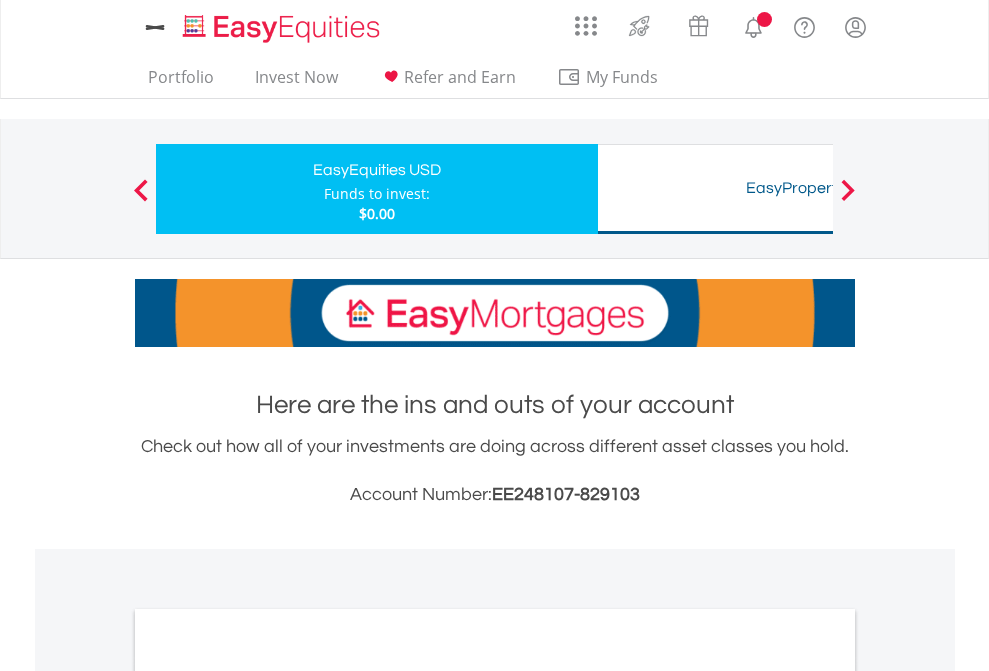 scroll, scrollTop: 0, scrollLeft: 0, axis: both 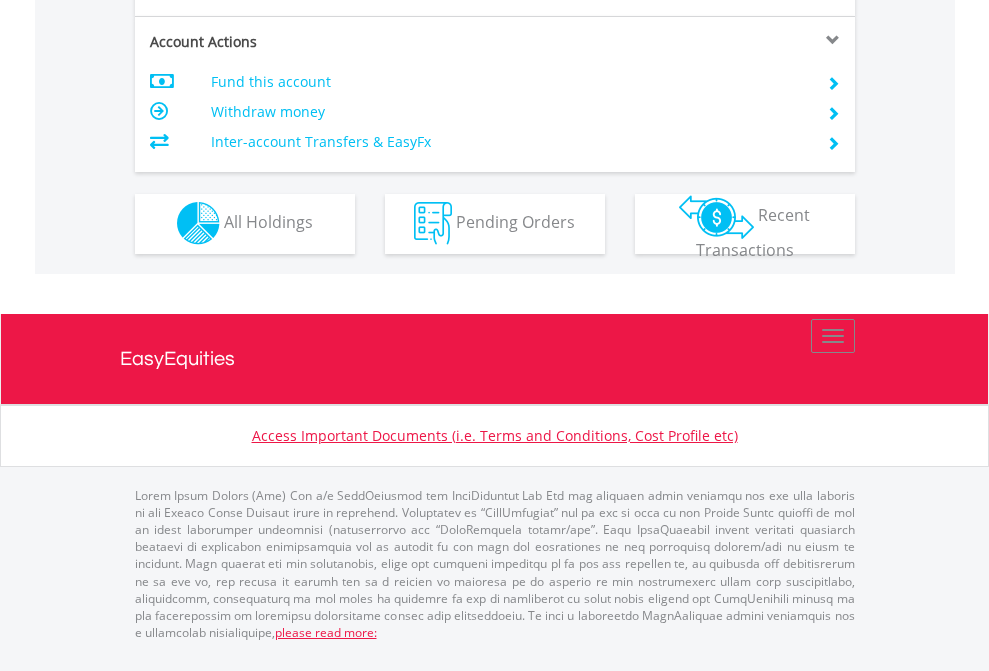 click on "Investment types" at bounding box center (706, -353) 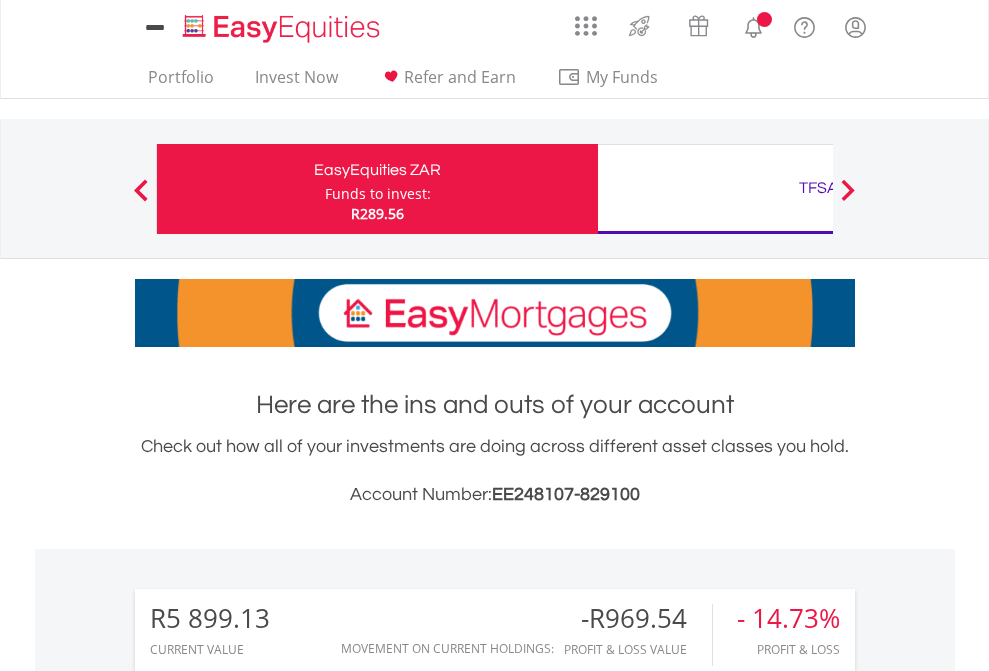 scroll, scrollTop: 0, scrollLeft: 0, axis: both 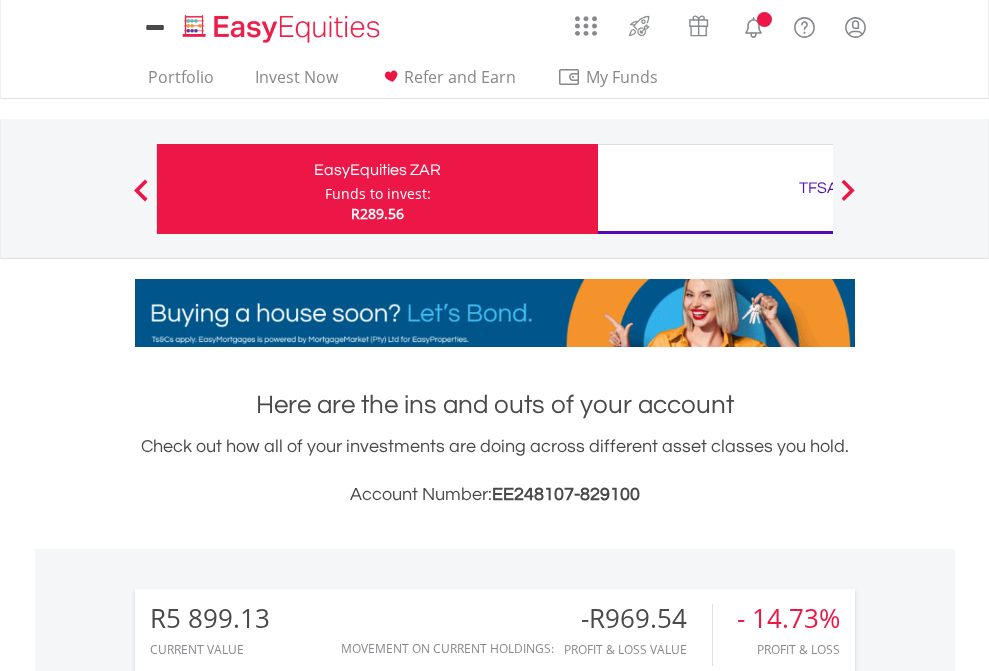 click on "All Holdings" at bounding box center (268, 1626) 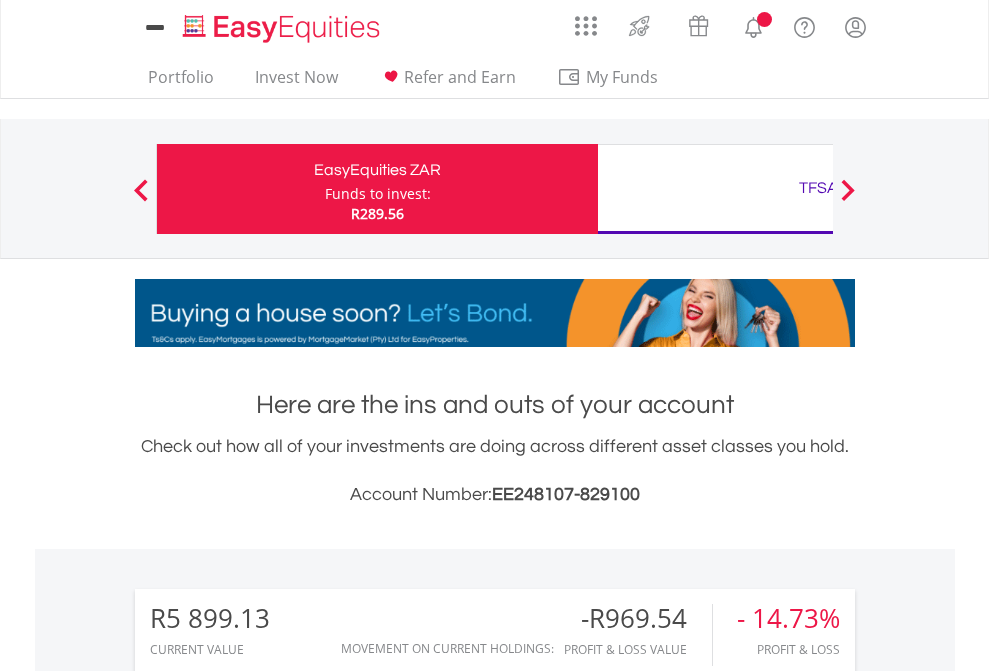 scroll, scrollTop: 999808, scrollLeft: 999687, axis: both 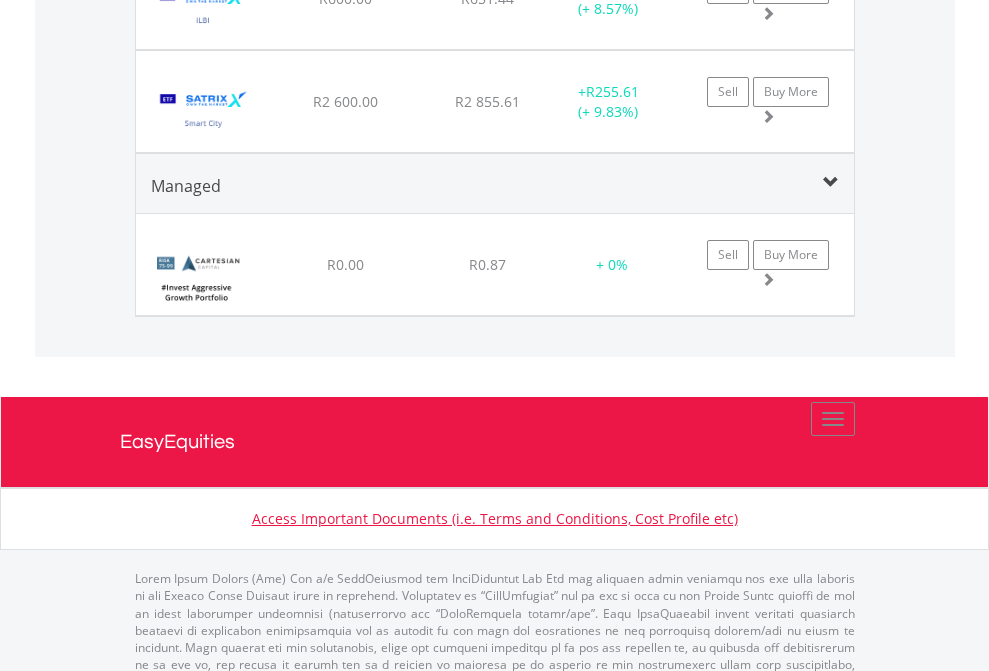 click on "TFSA" at bounding box center [818, -2196] 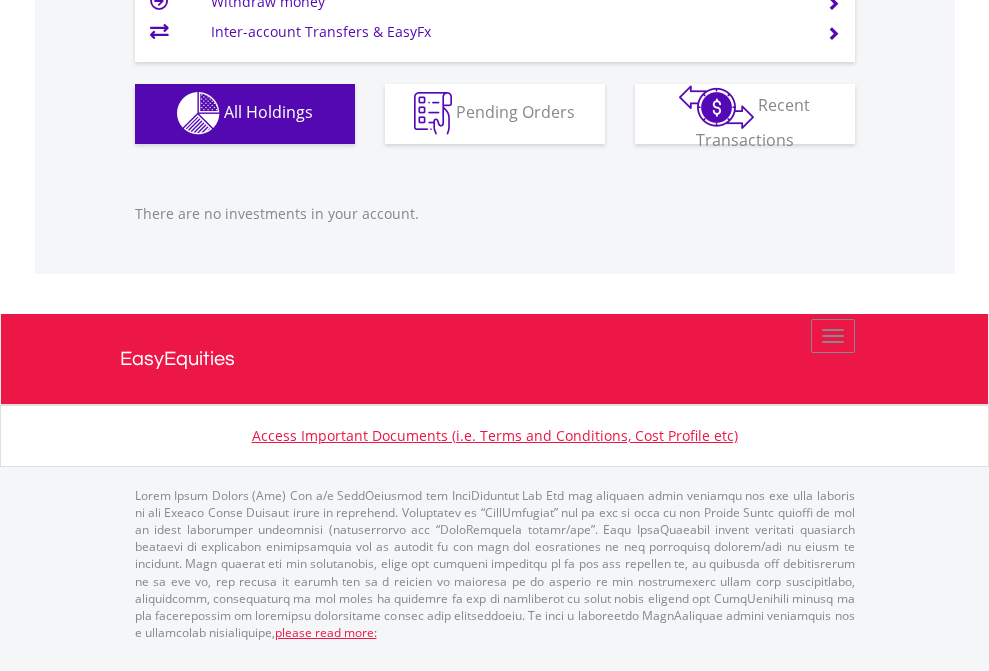 scroll, scrollTop: 1980, scrollLeft: 0, axis: vertical 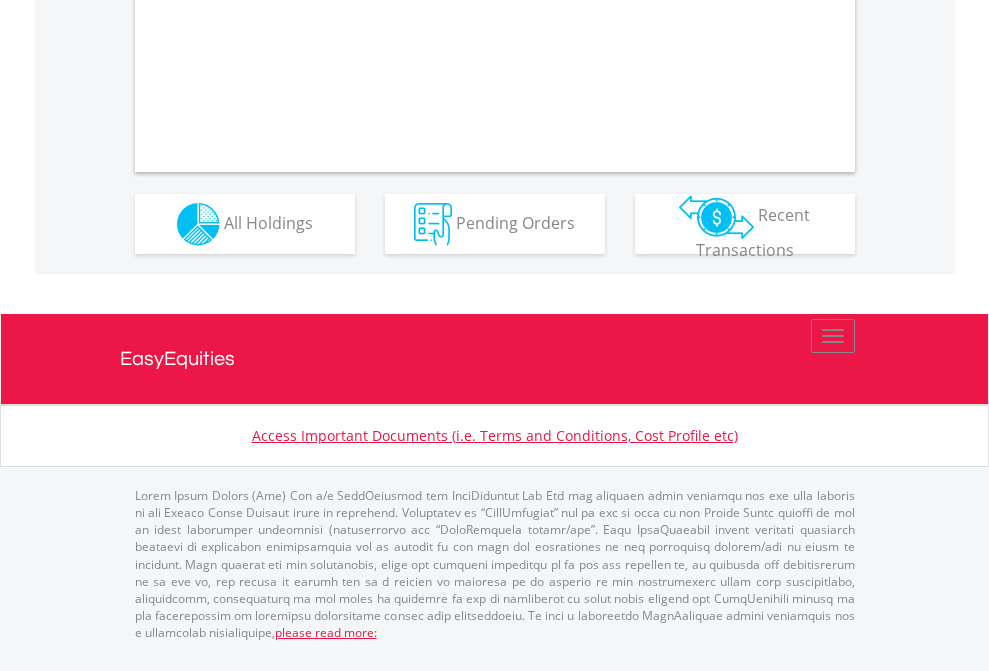 click on "All Holdings" at bounding box center (268, 222) 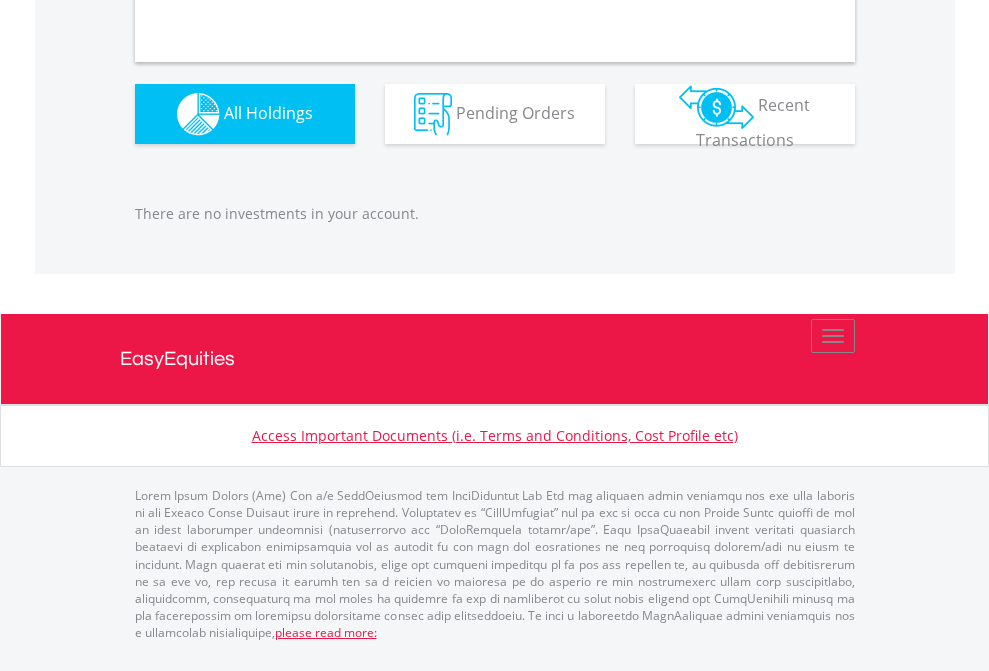 scroll, scrollTop: 1980, scrollLeft: 0, axis: vertical 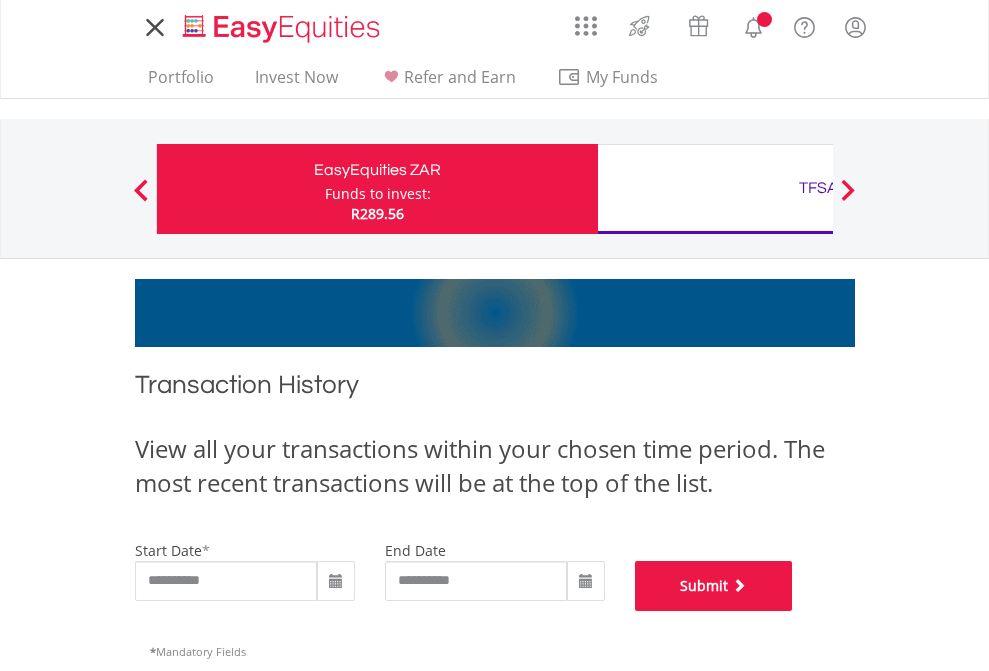 click on "Submit" at bounding box center [714, 586] 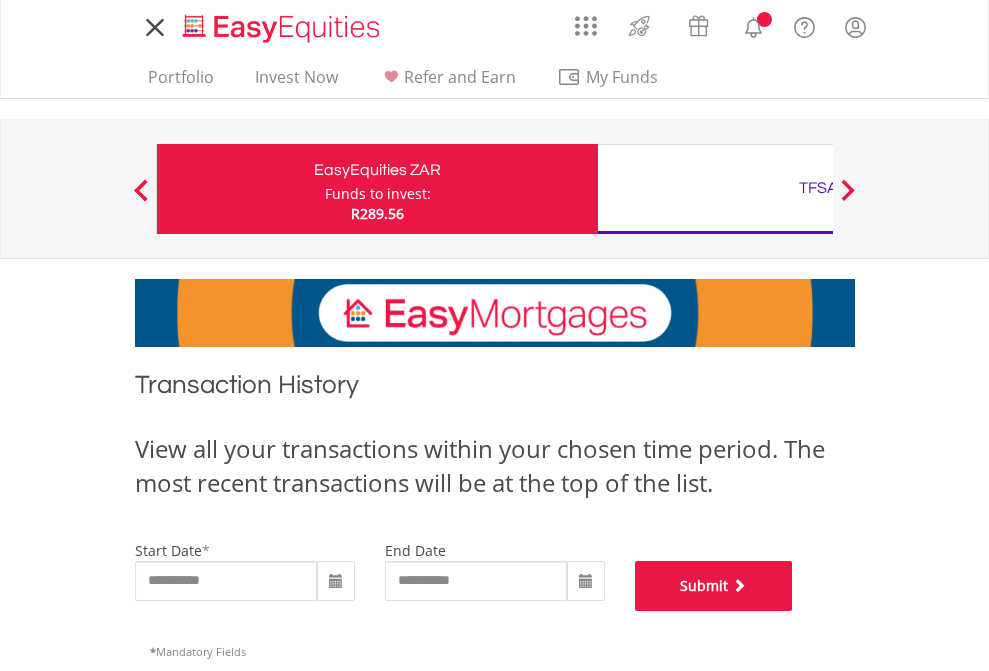 scroll, scrollTop: 811, scrollLeft: 0, axis: vertical 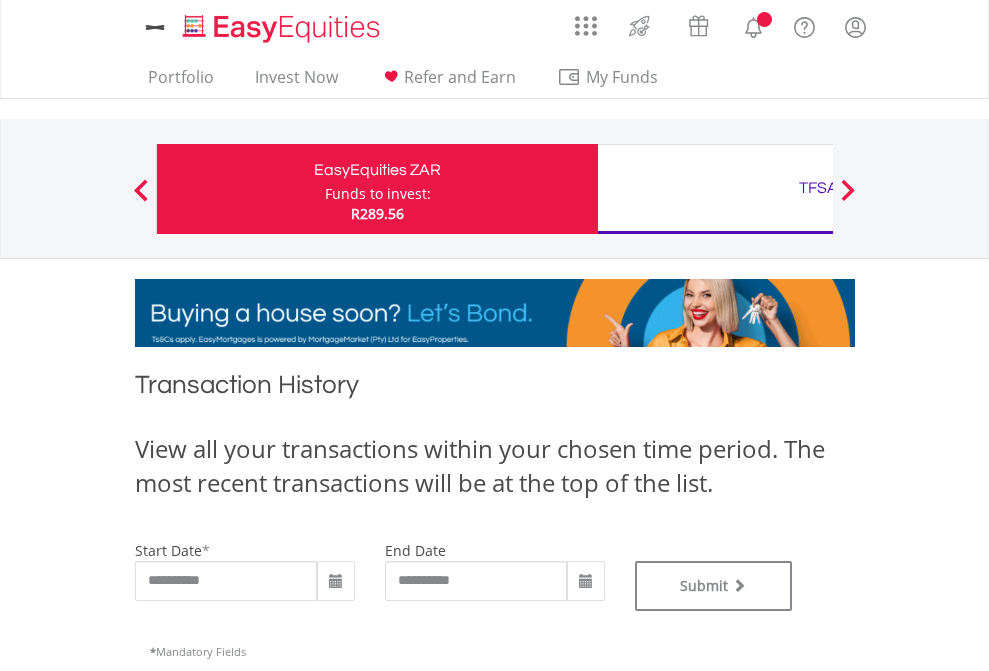 click on "TFSA" at bounding box center (818, 188) 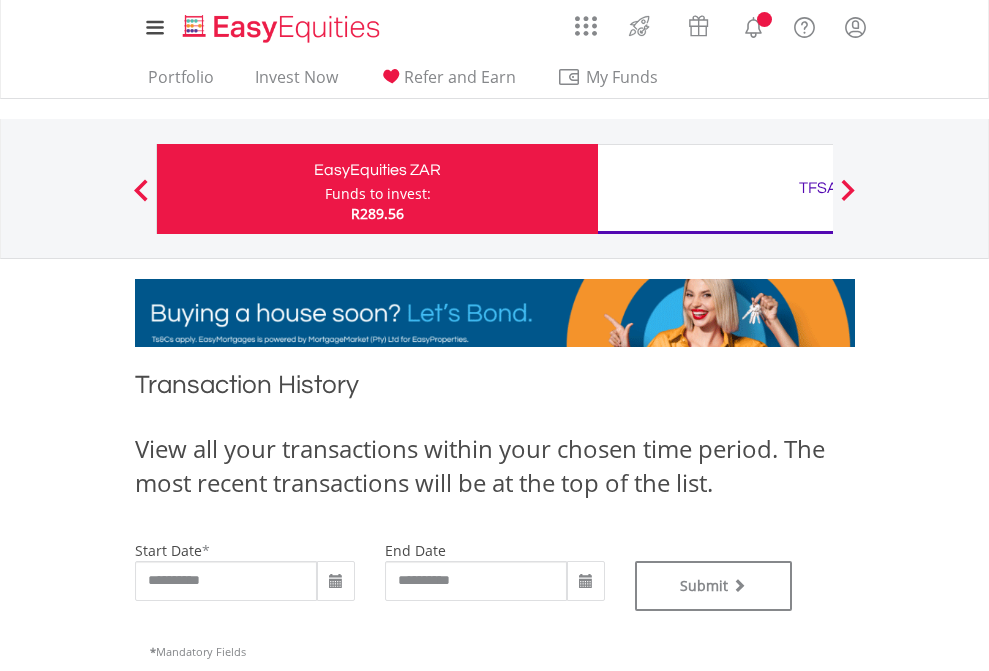 type on "**********" 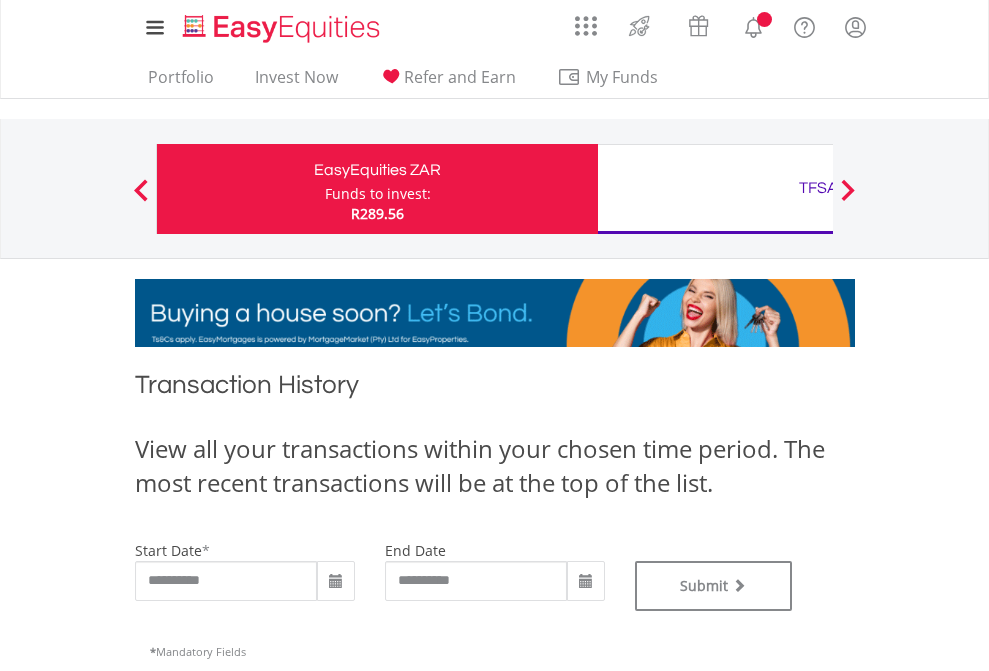 type on "**********" 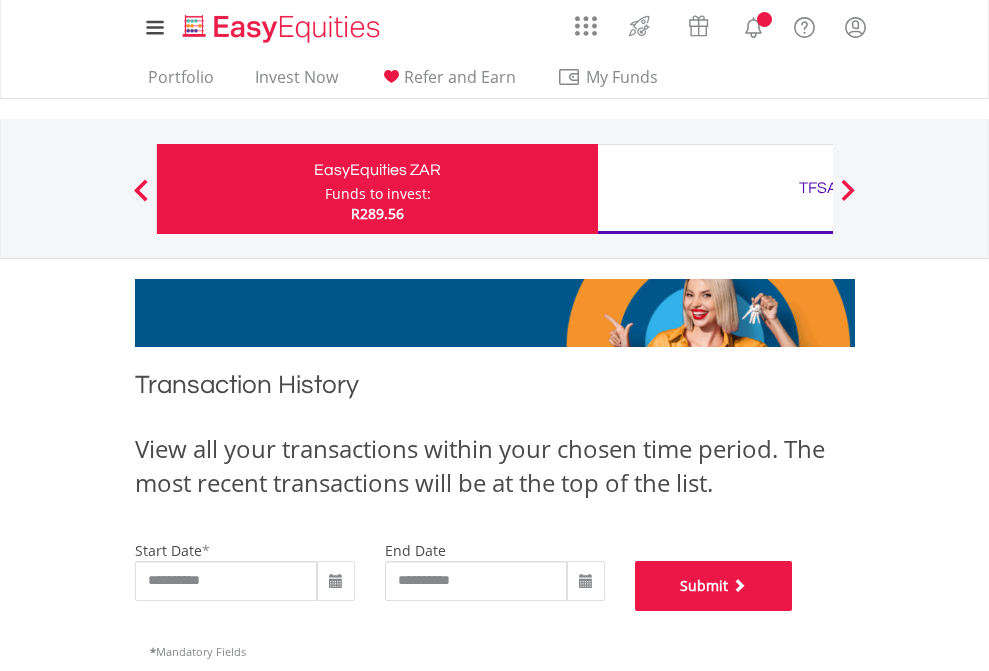 click on "Submit" at bounding box center [714, 586] 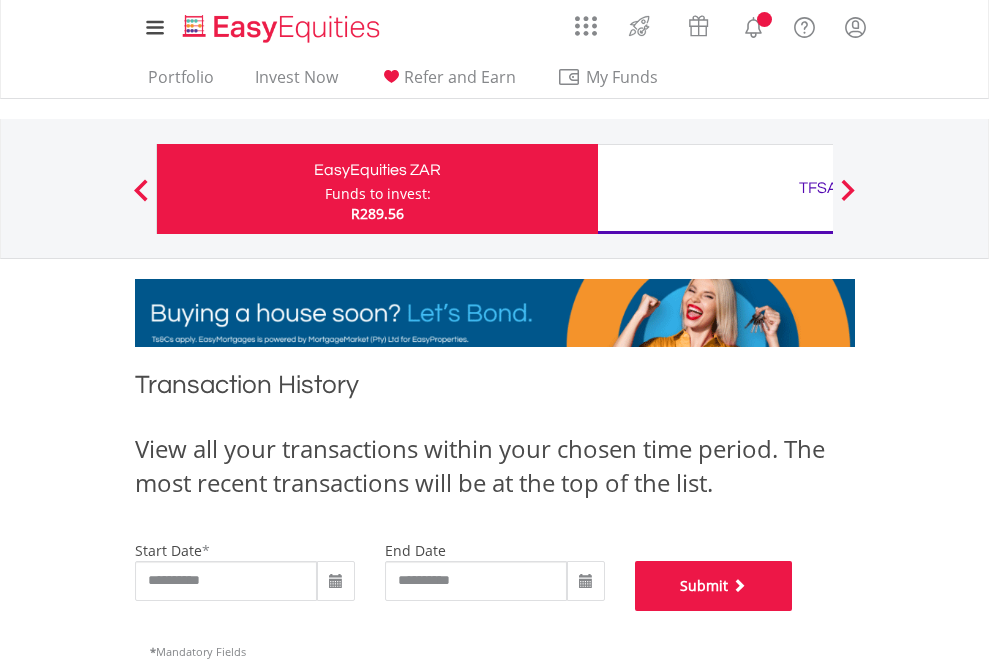 scroll, scrollTop: 811, scrollLeft: 0, axis: vertical 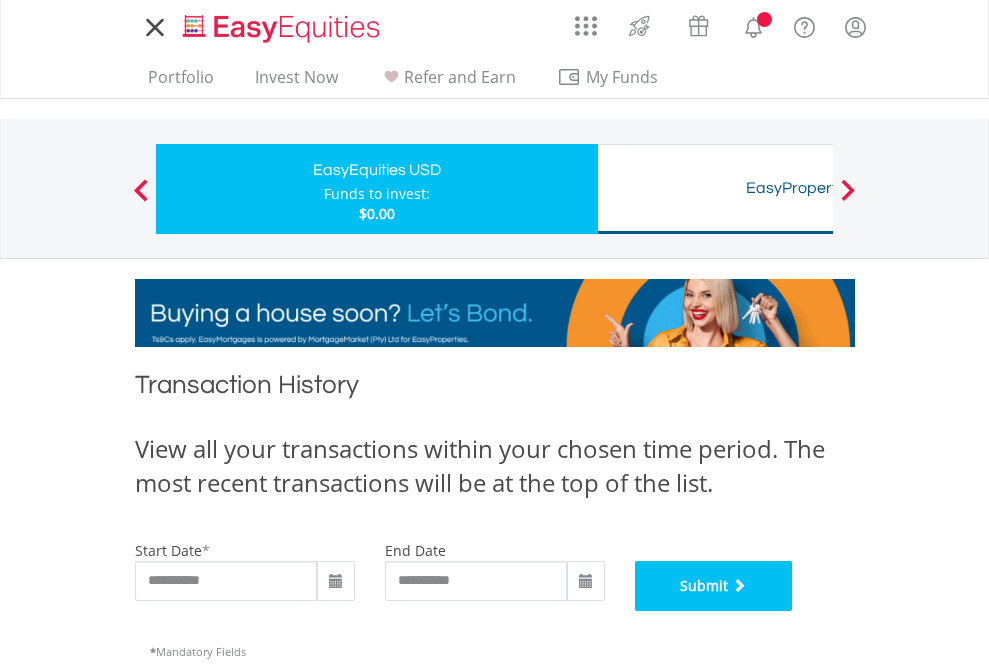 click on "Submit" at bounding box center (714, 586) 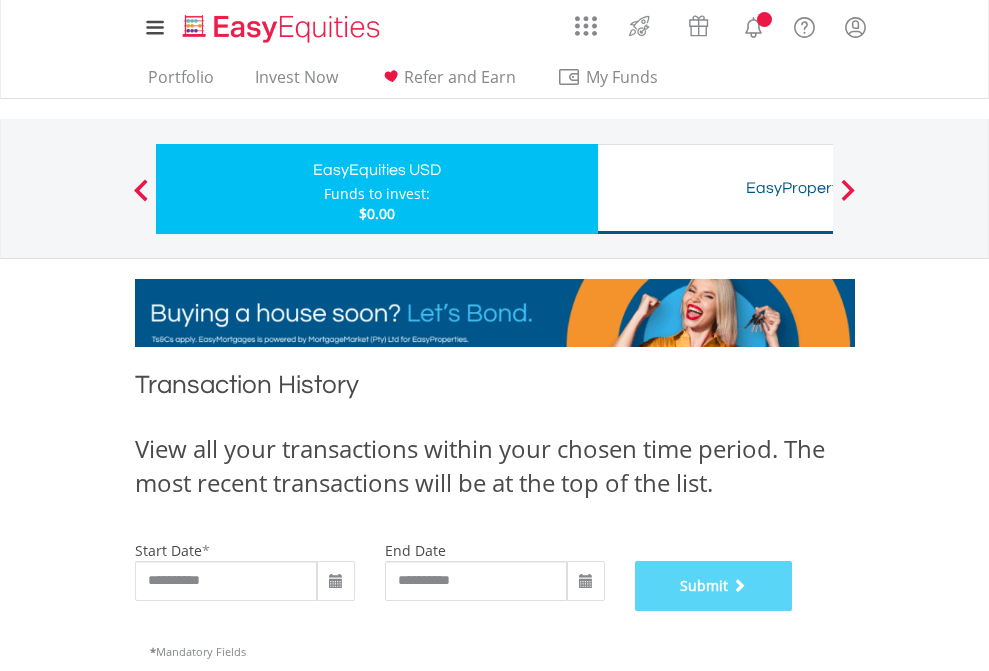 scroll, scrollTop: 811, scrollLeft: 0, axis: vertical 